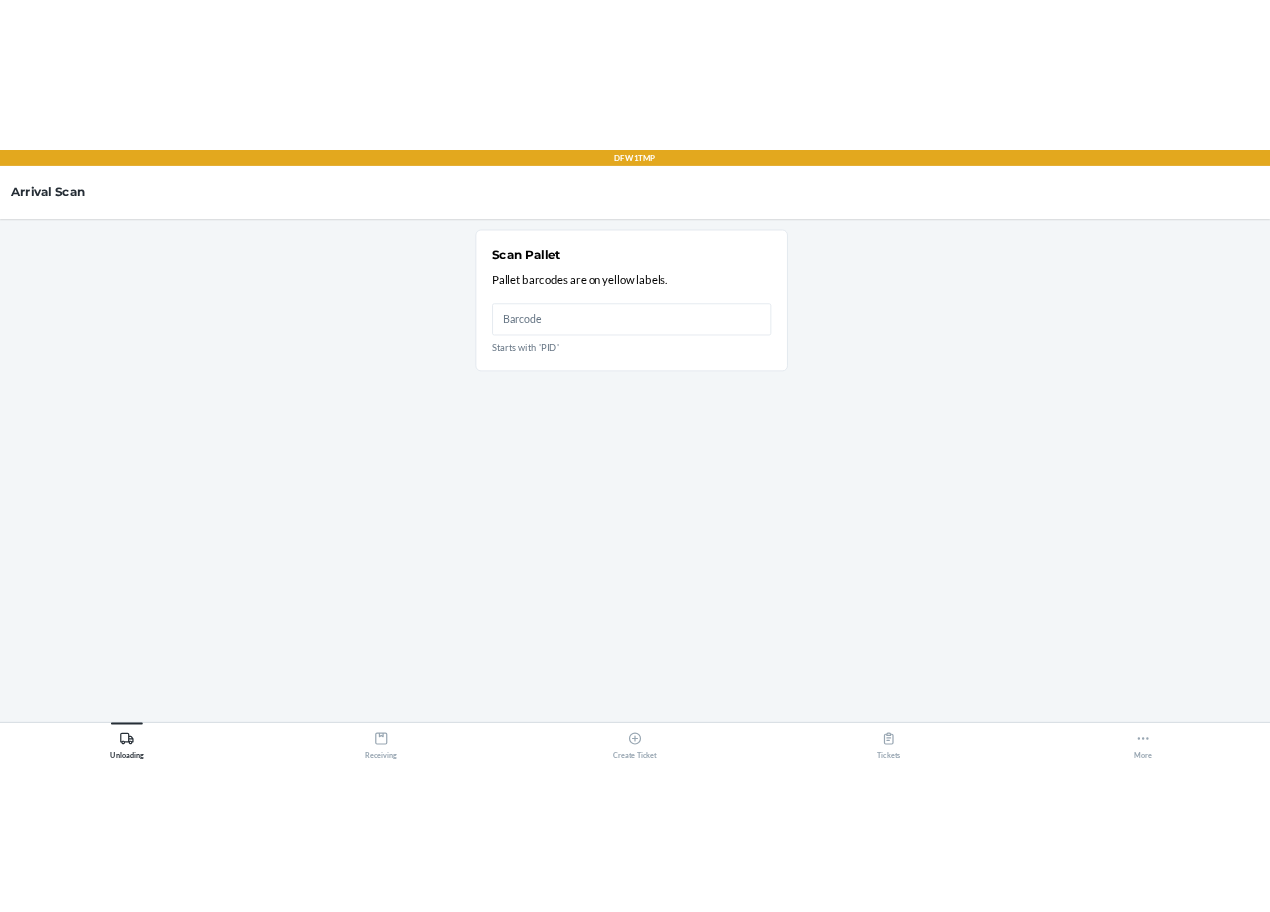 scroll, scrollTop: 0, scrollLeft: 0, axis: both 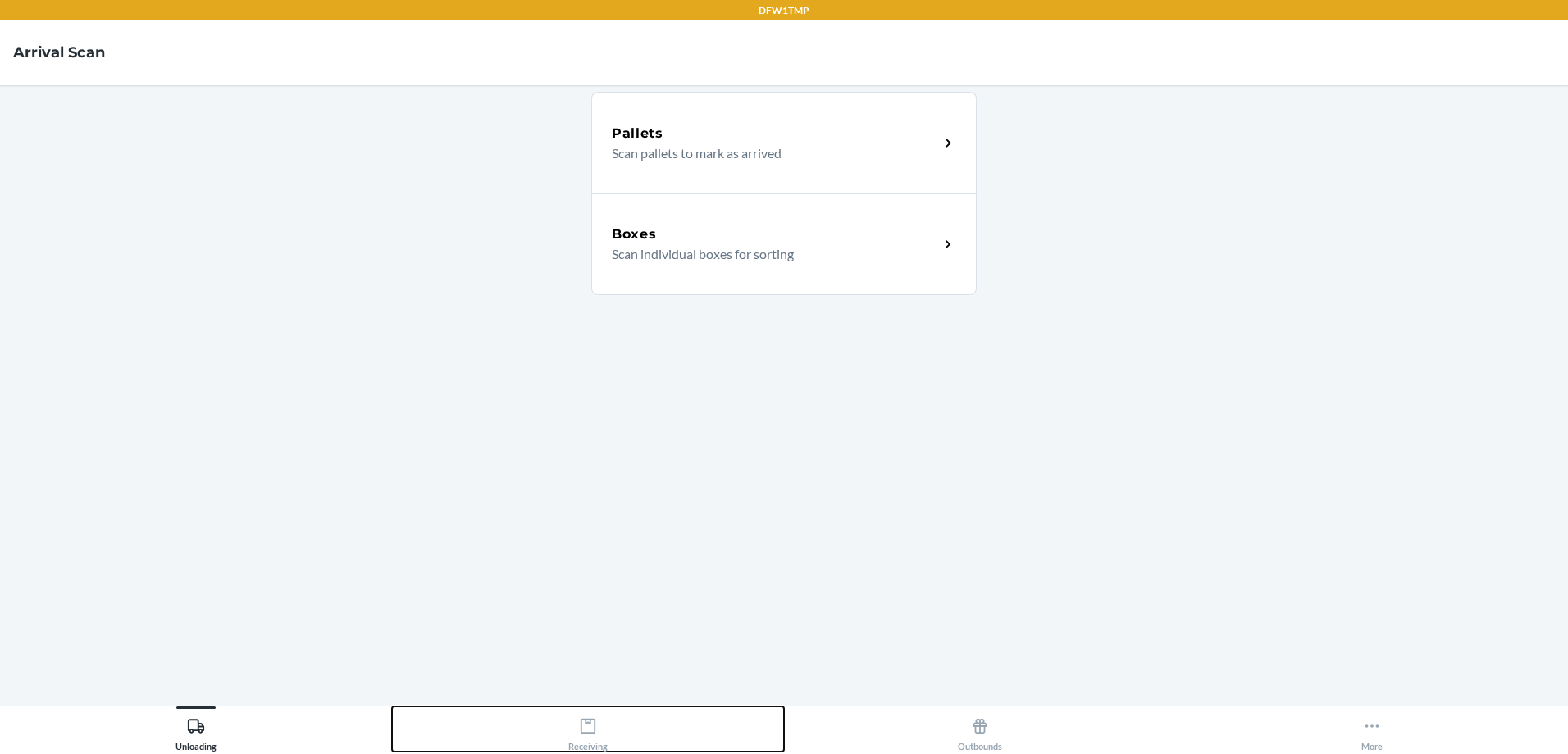 click on "Receiving" at bounding box center [588, 729] 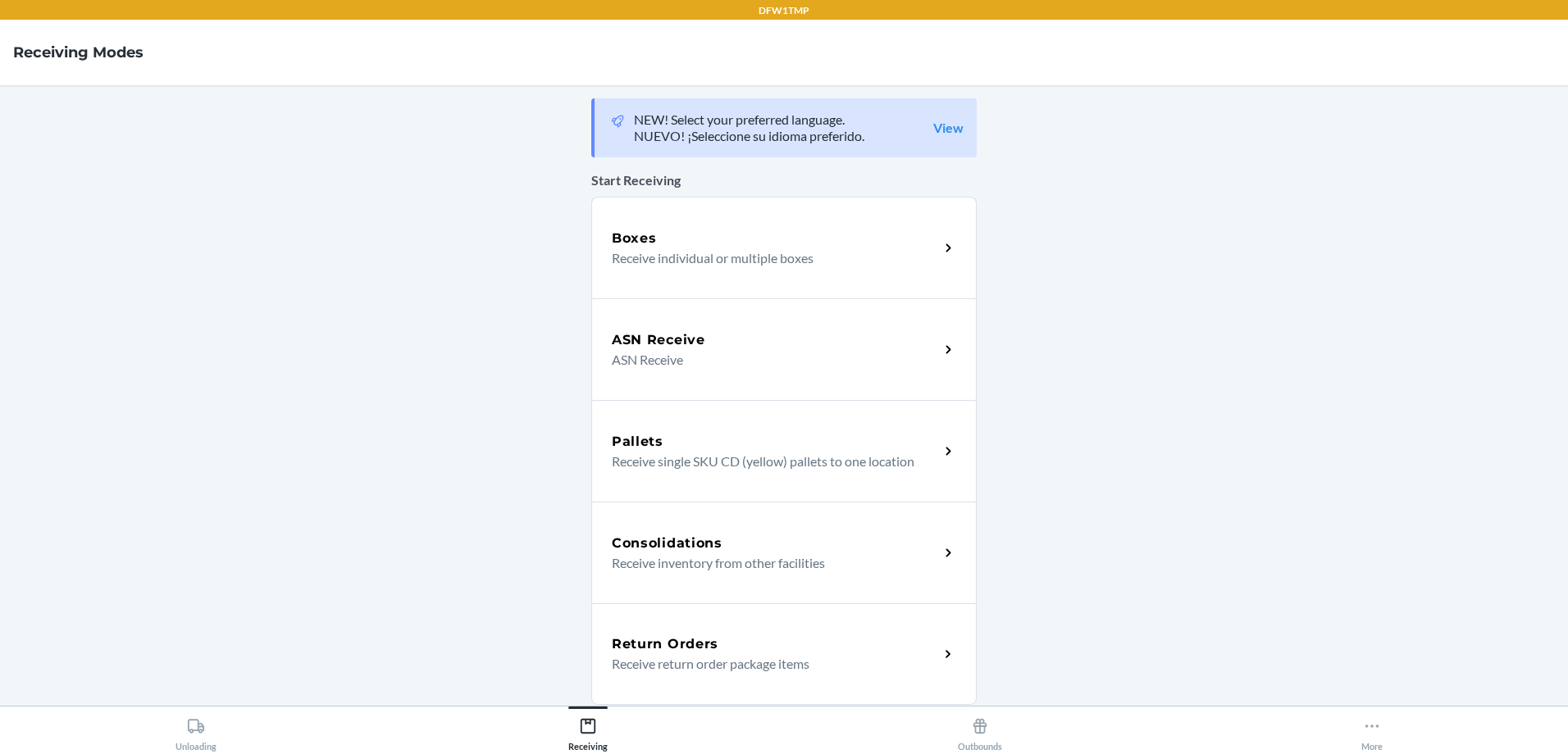 click on "ASN Receive ASN Receive" at bounding box center [784, 349] 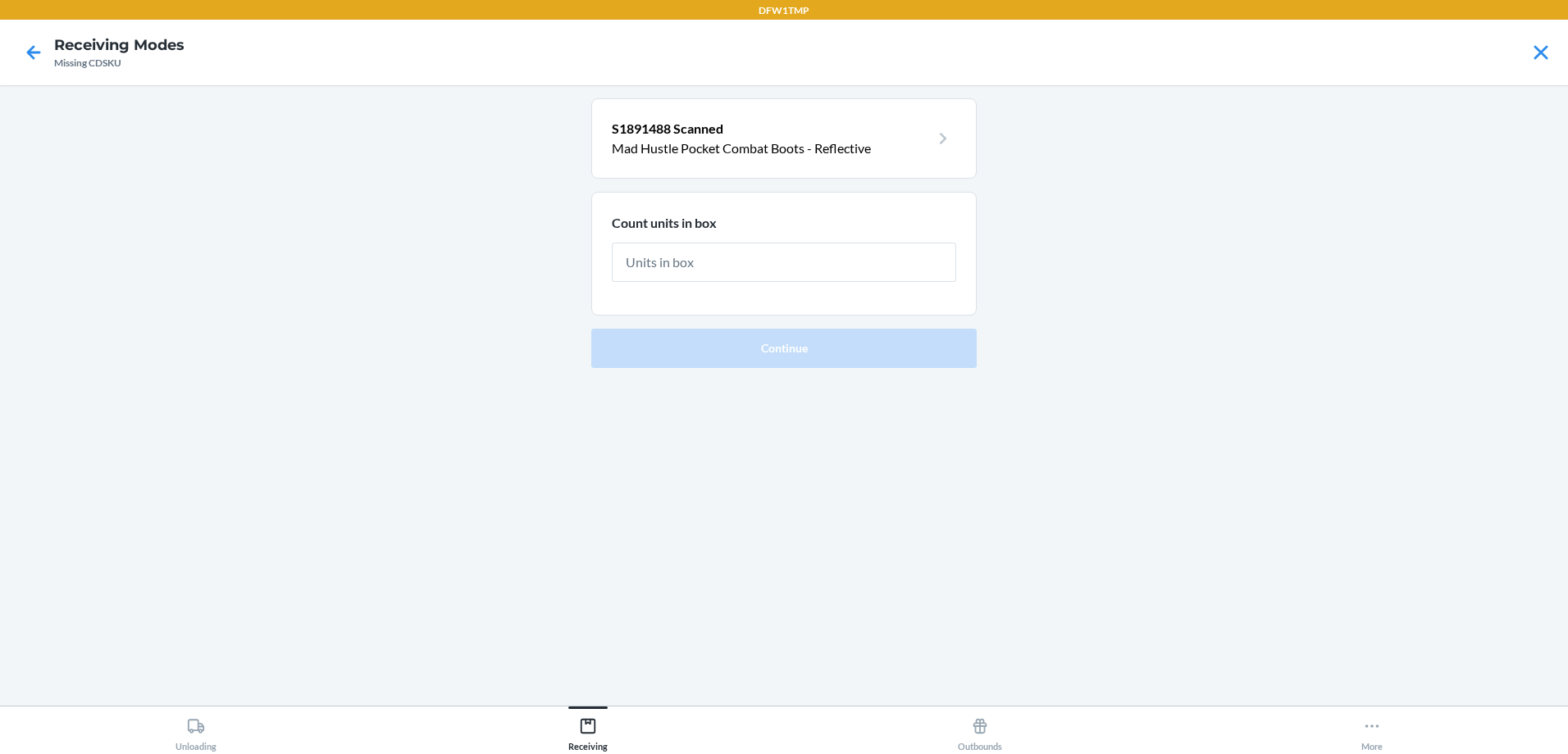 type on "6" 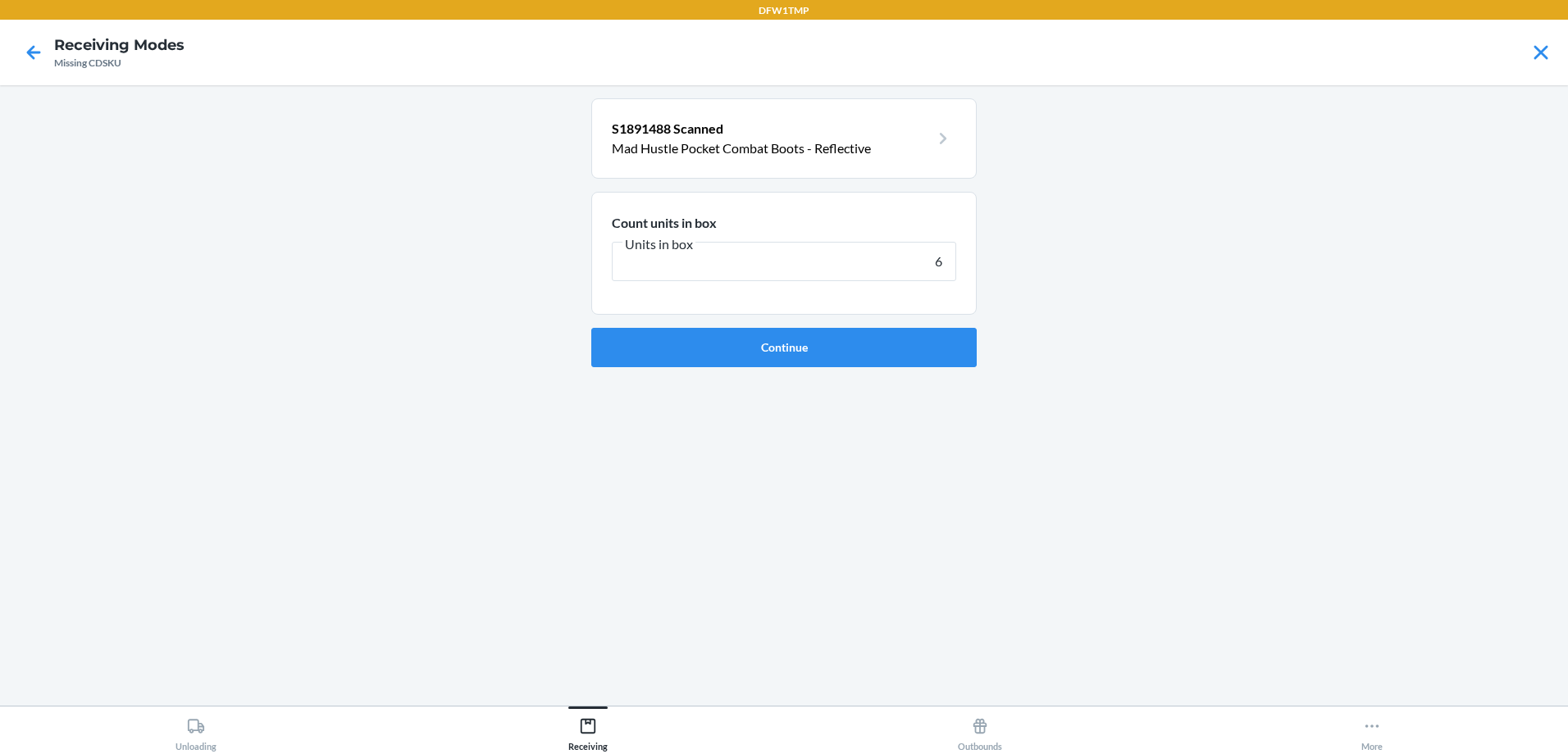 click on "Continue" at bounding box center (784, 347) 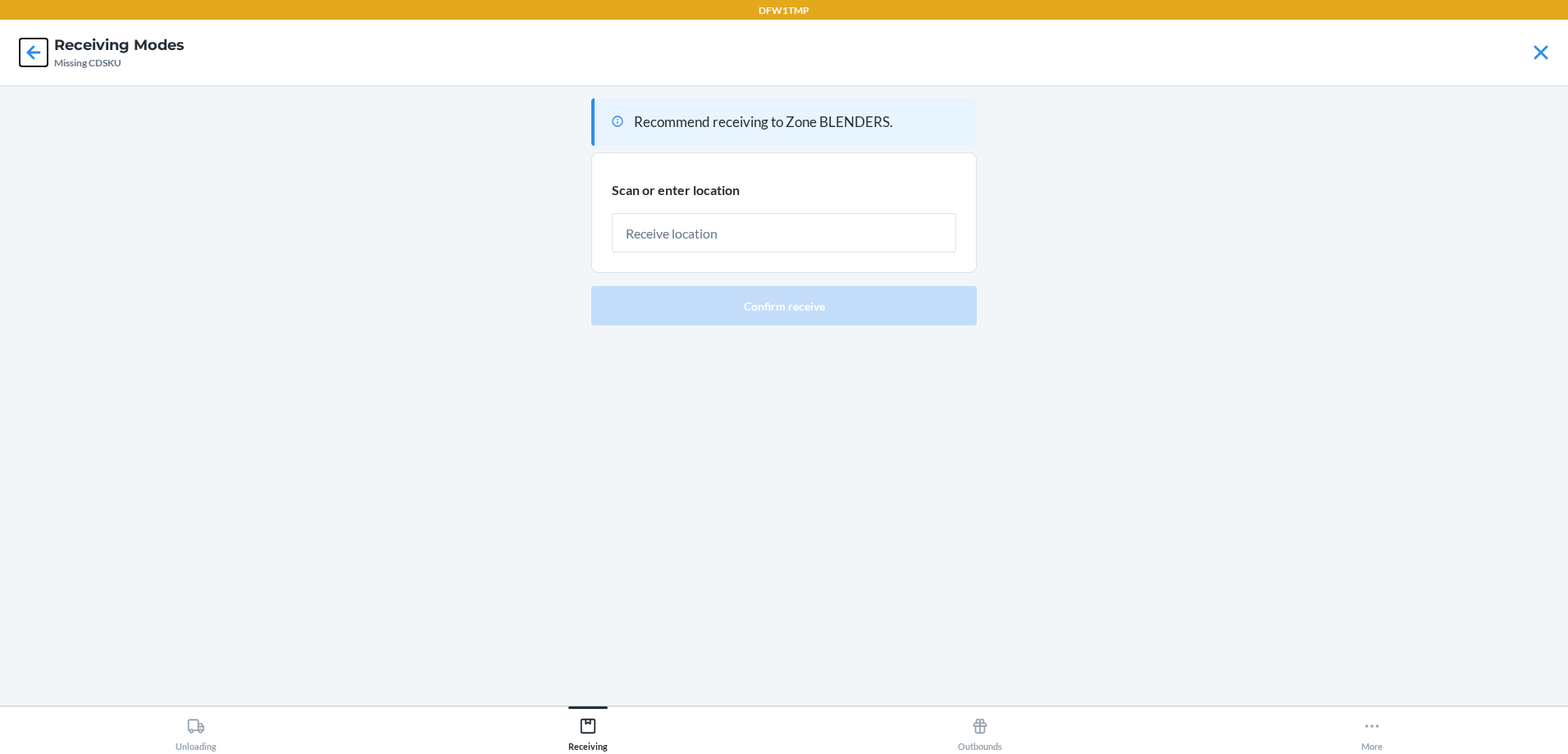 click 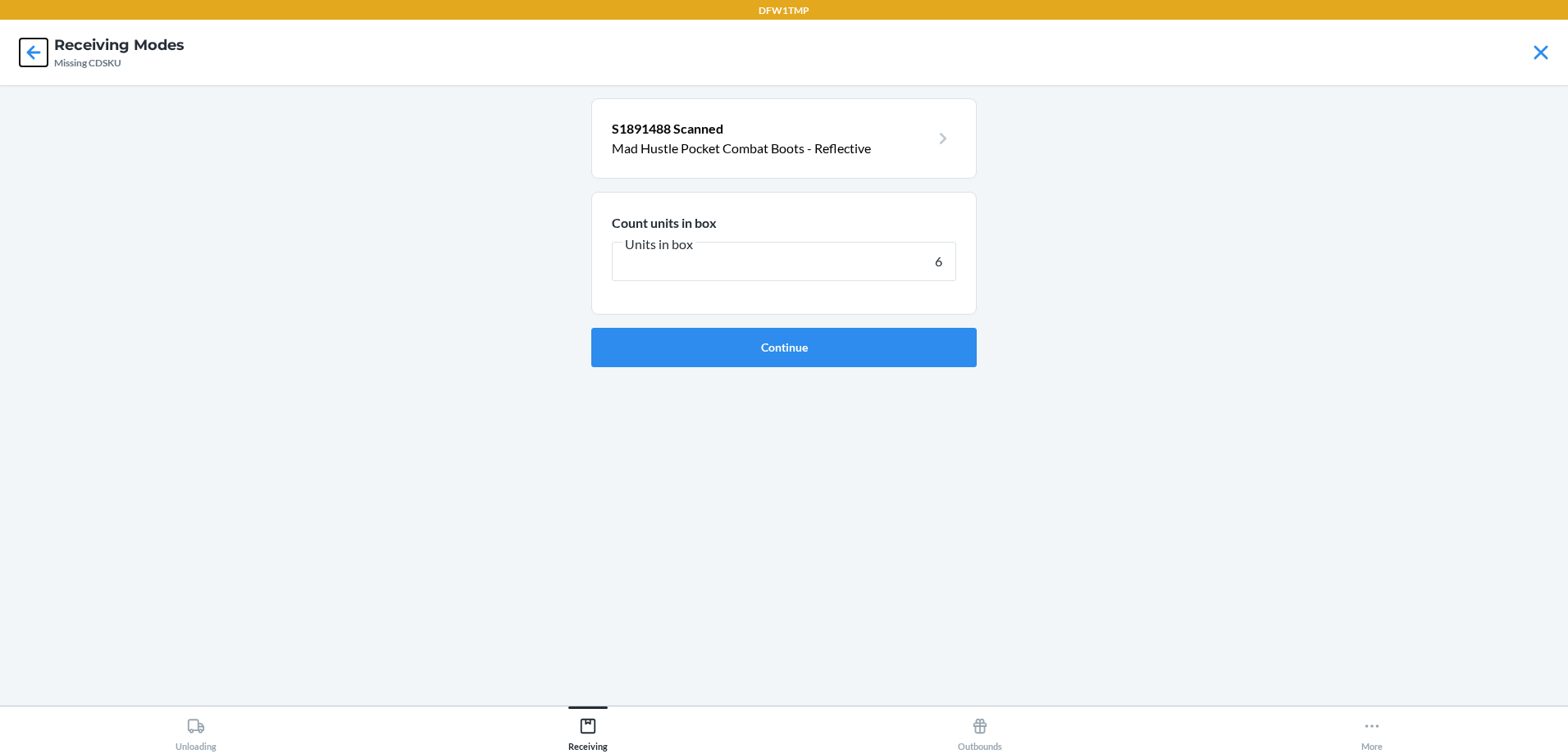 click 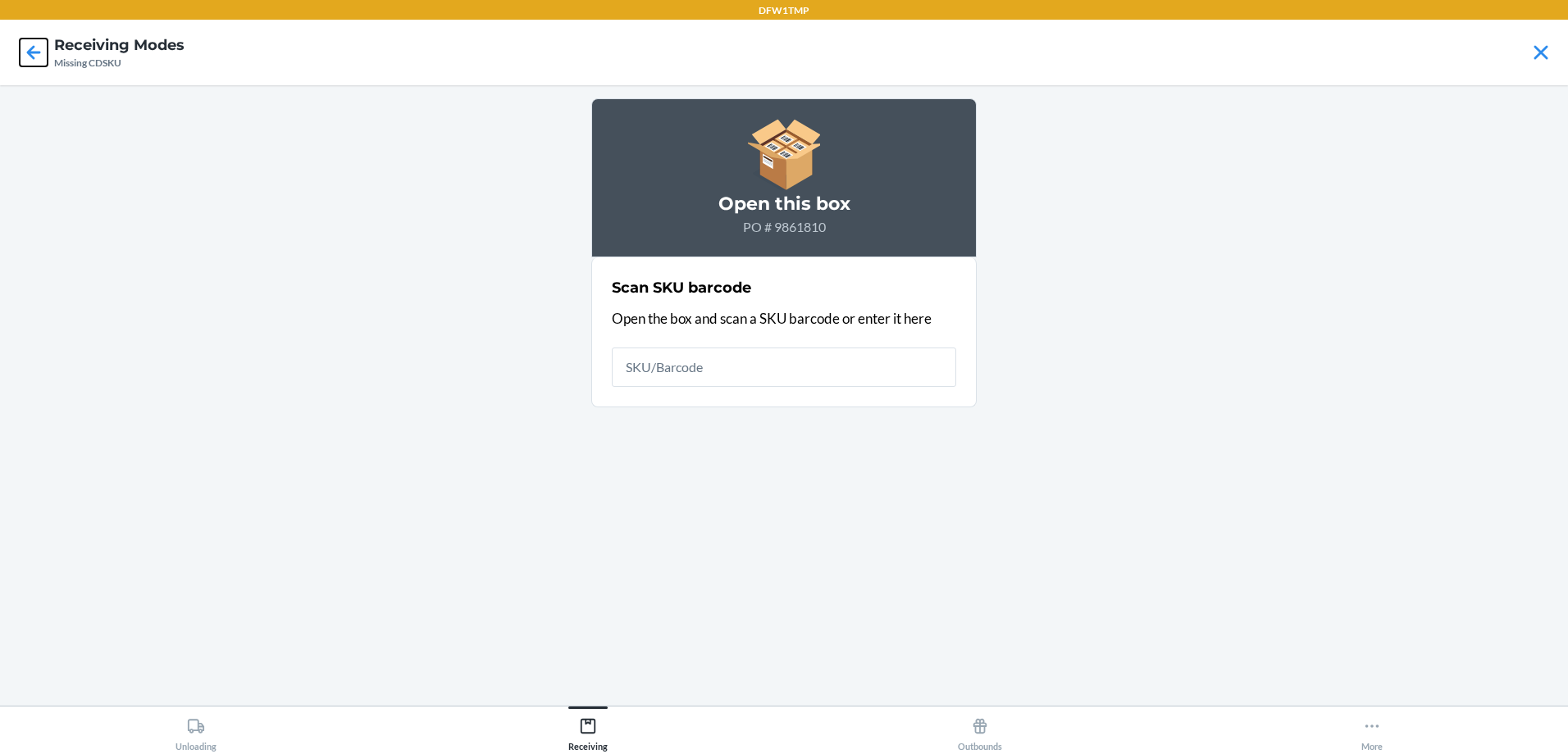 click 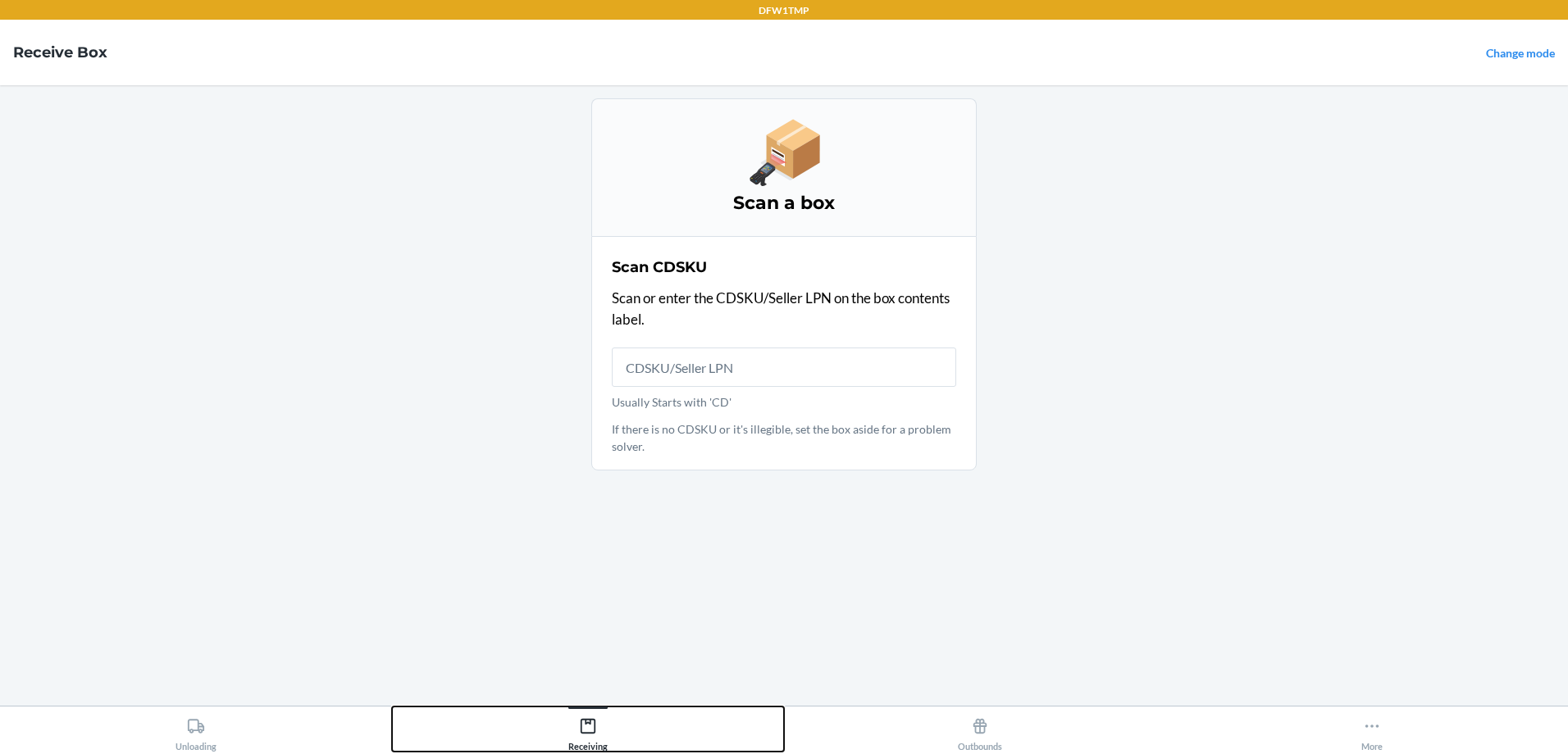 click on "Receiving" at bounding box center [588, 731] 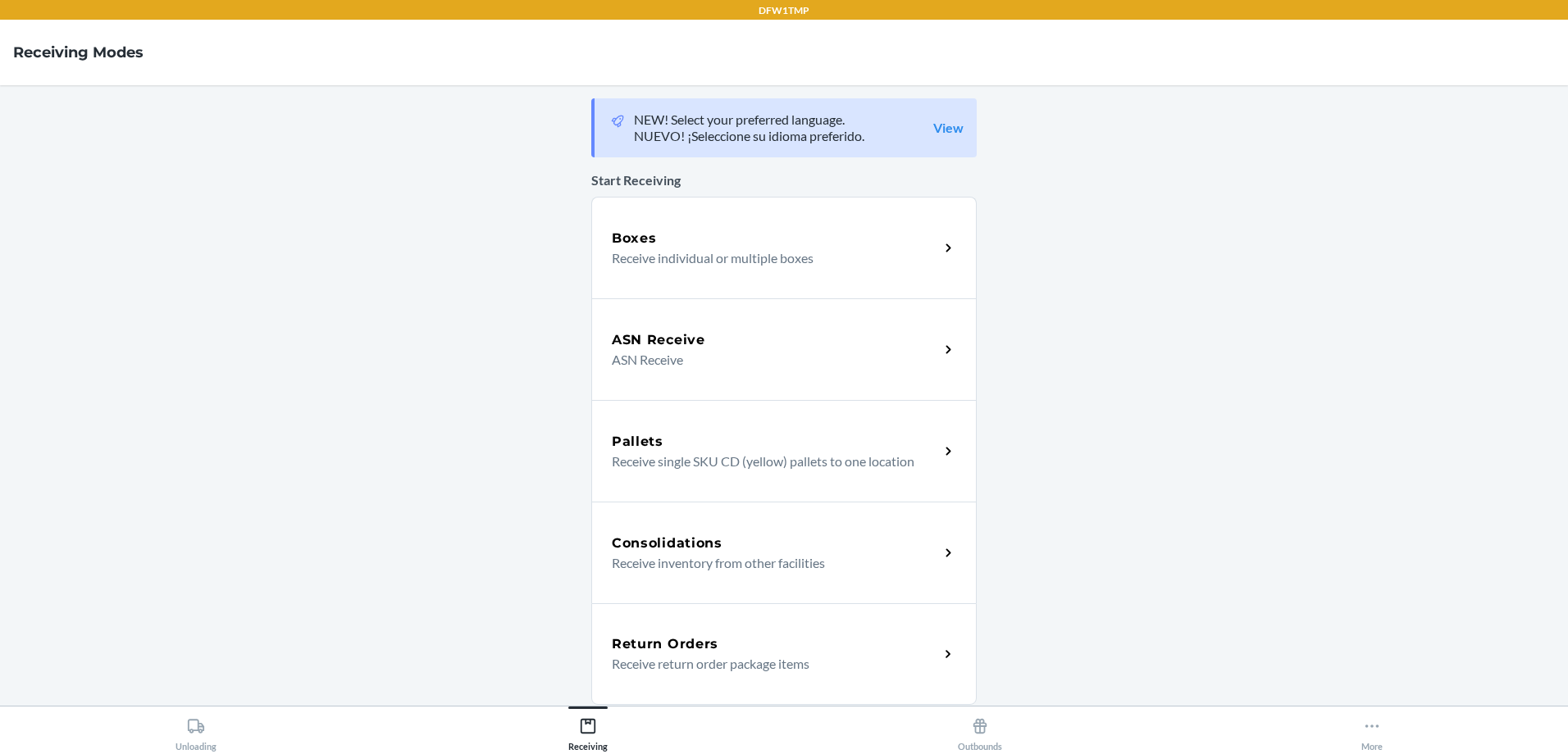 click on "ASN Receive ASN Receive" at bounding box center (784, 349) 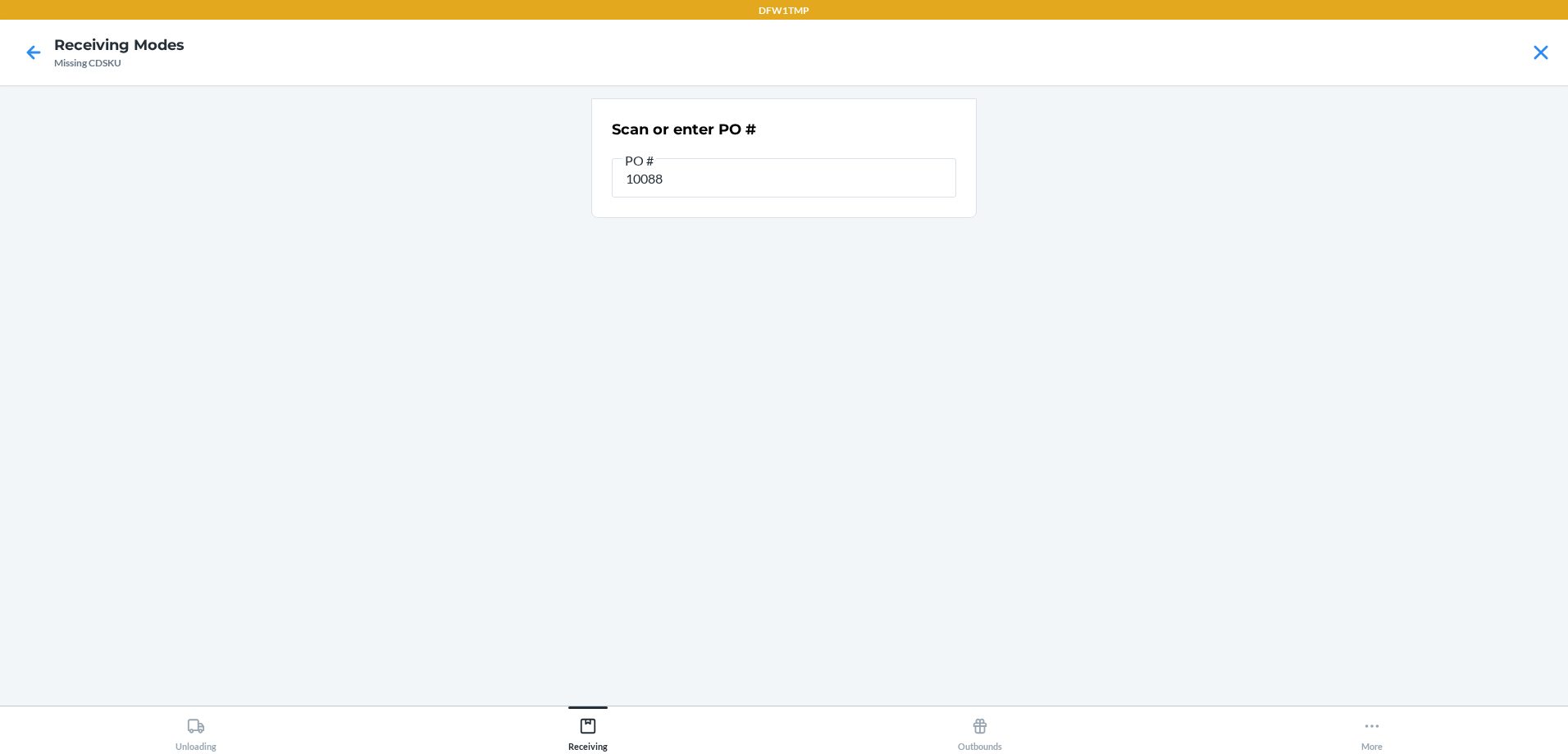 type on "100883" 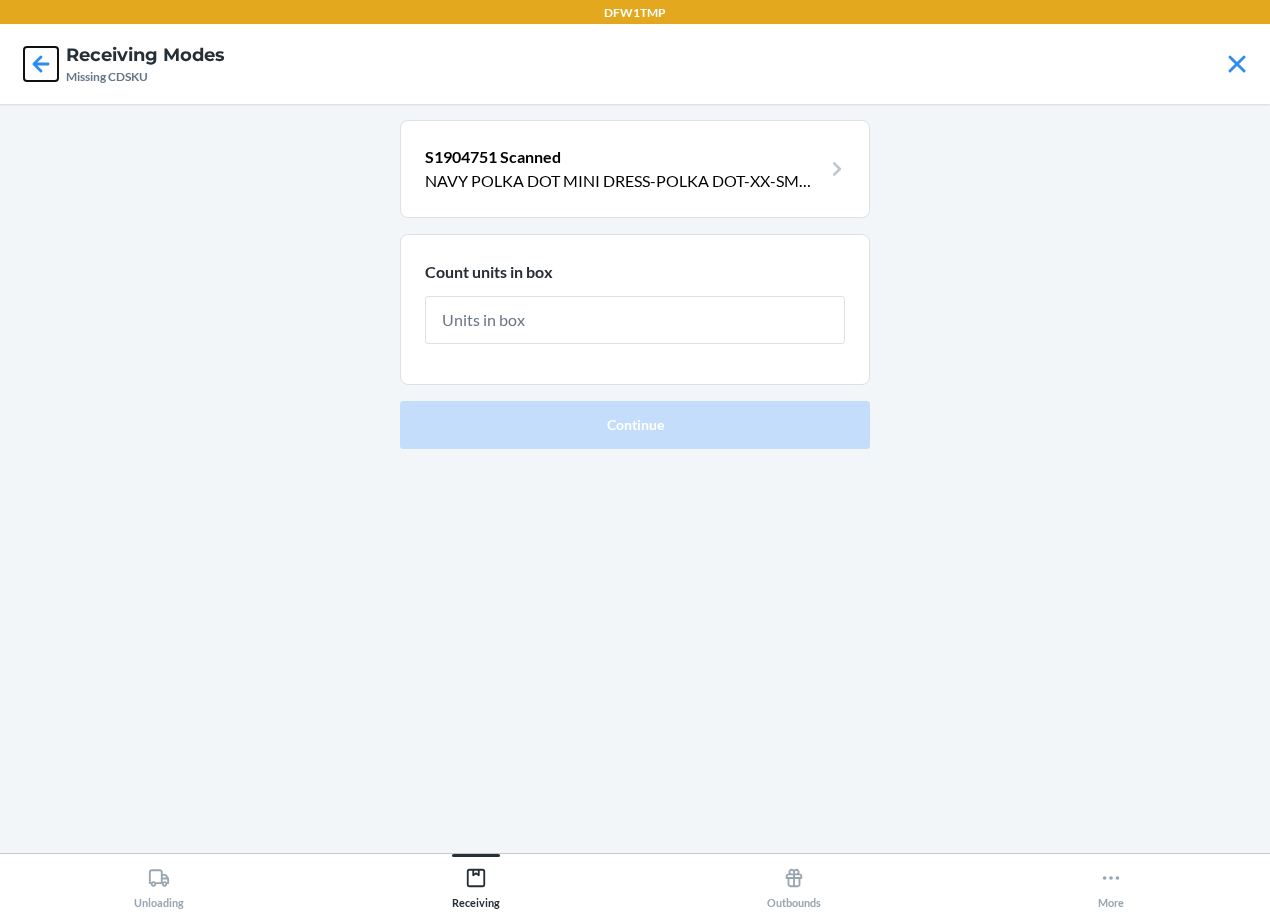 click 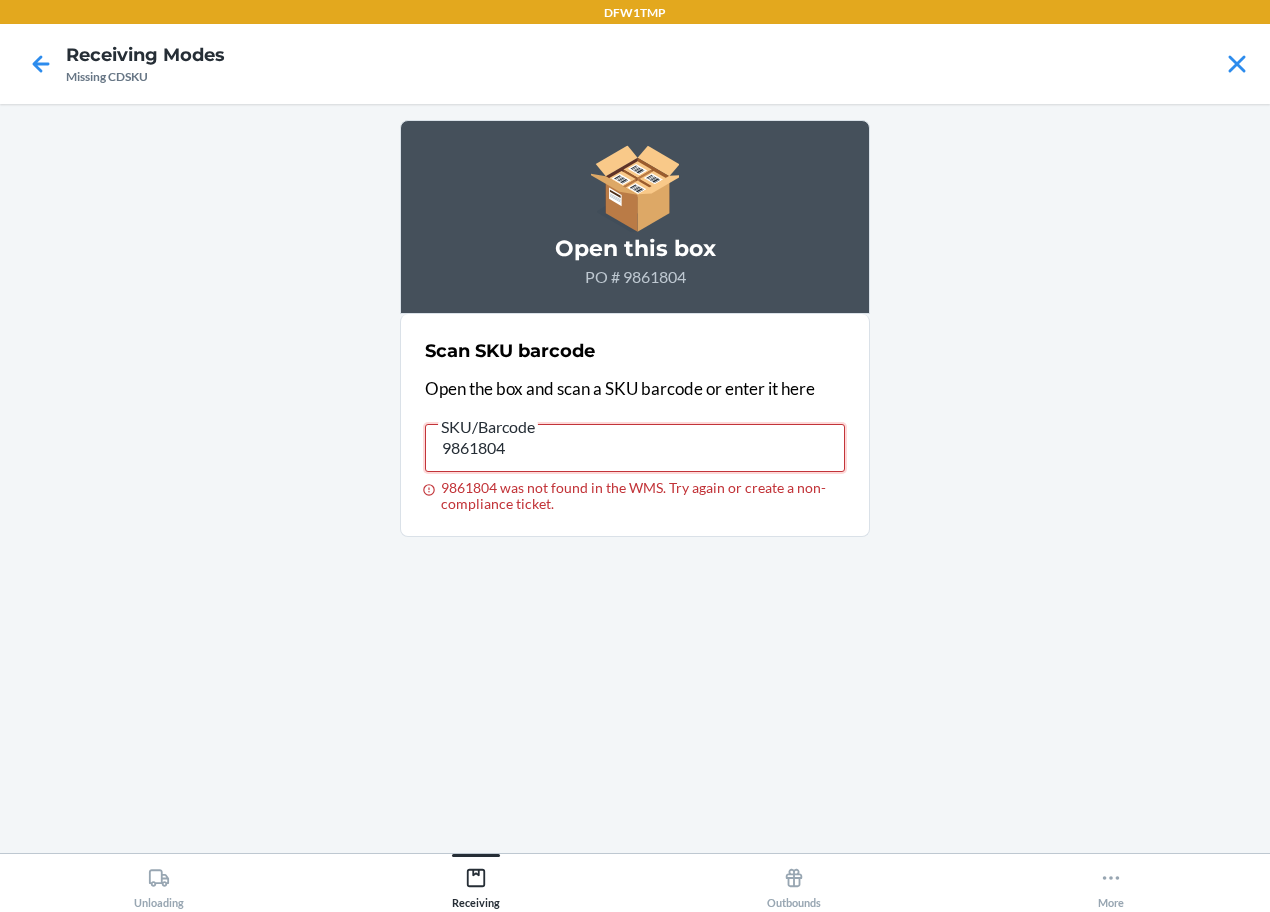 click on "9861804" at bounding box center (635, 448) 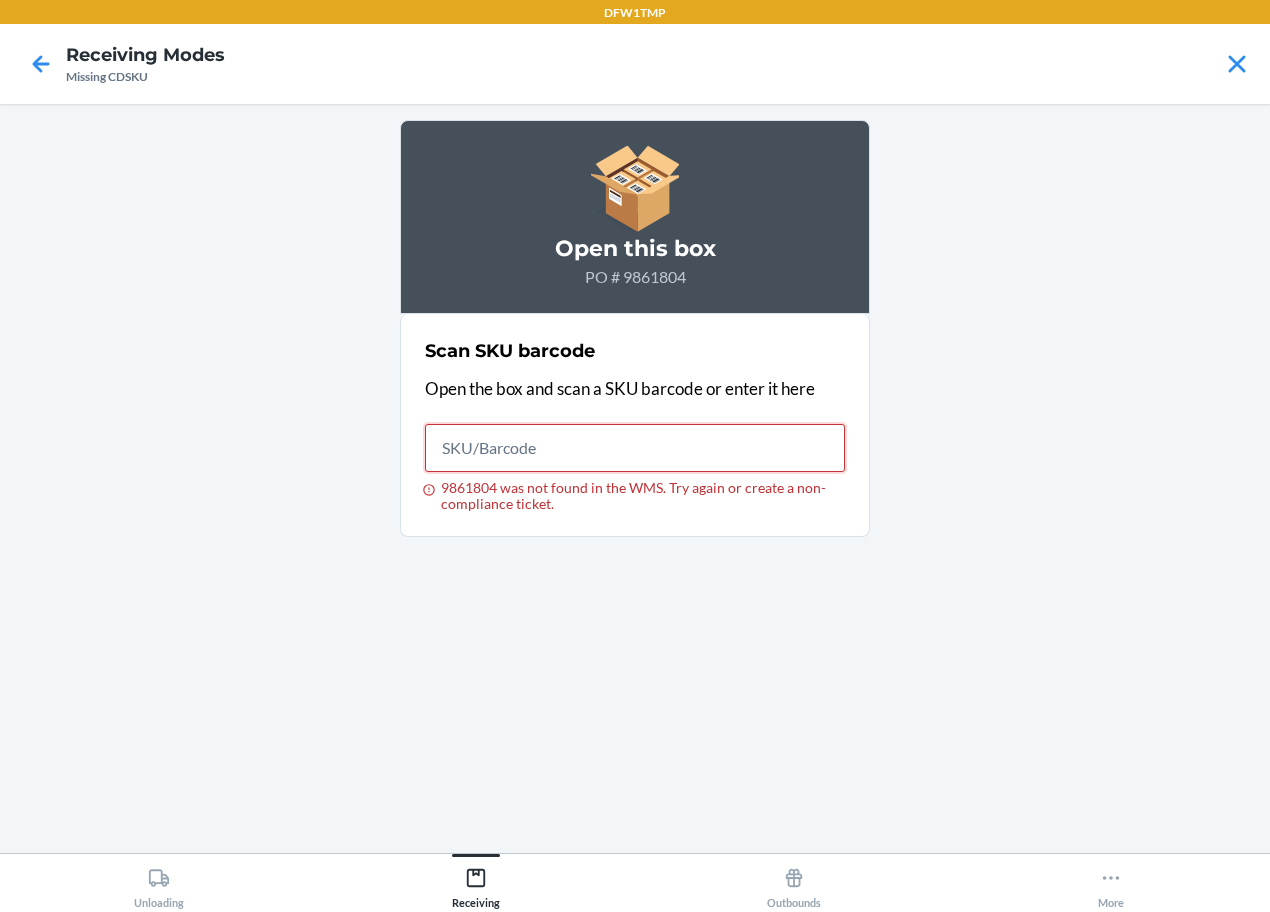 type 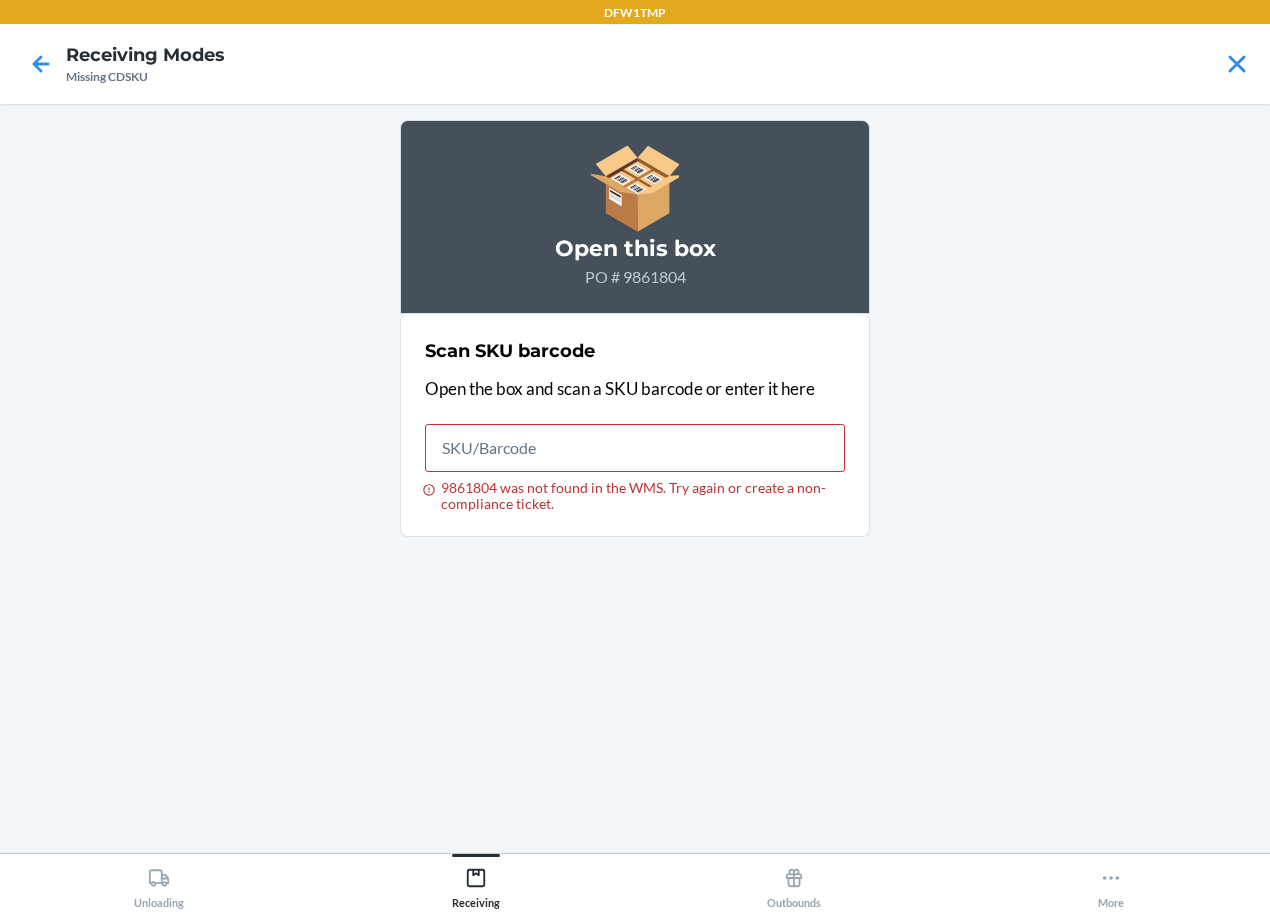 click at bounding box center [41, 64] 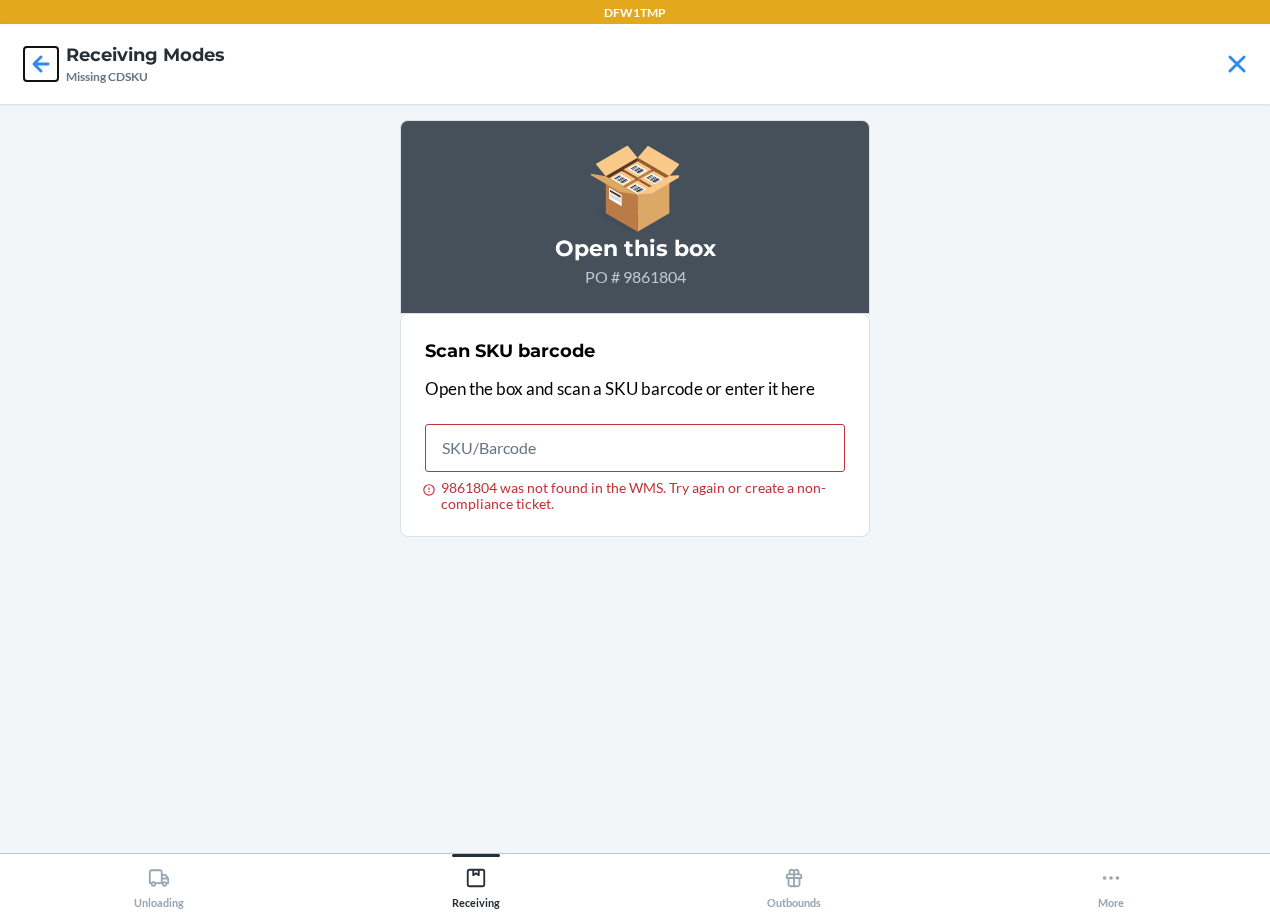 click 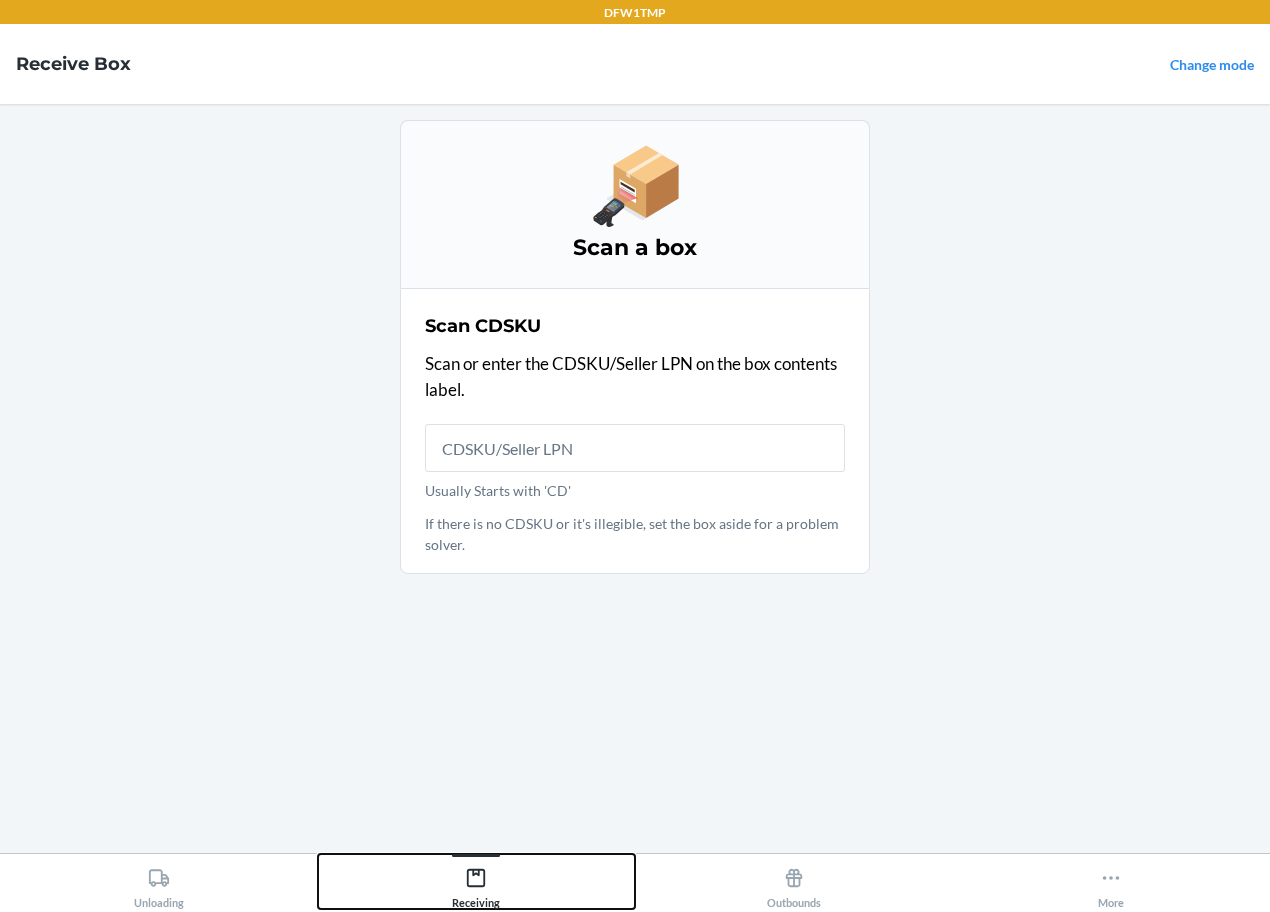 click on "Receiving" at bounding box center [476, 884] 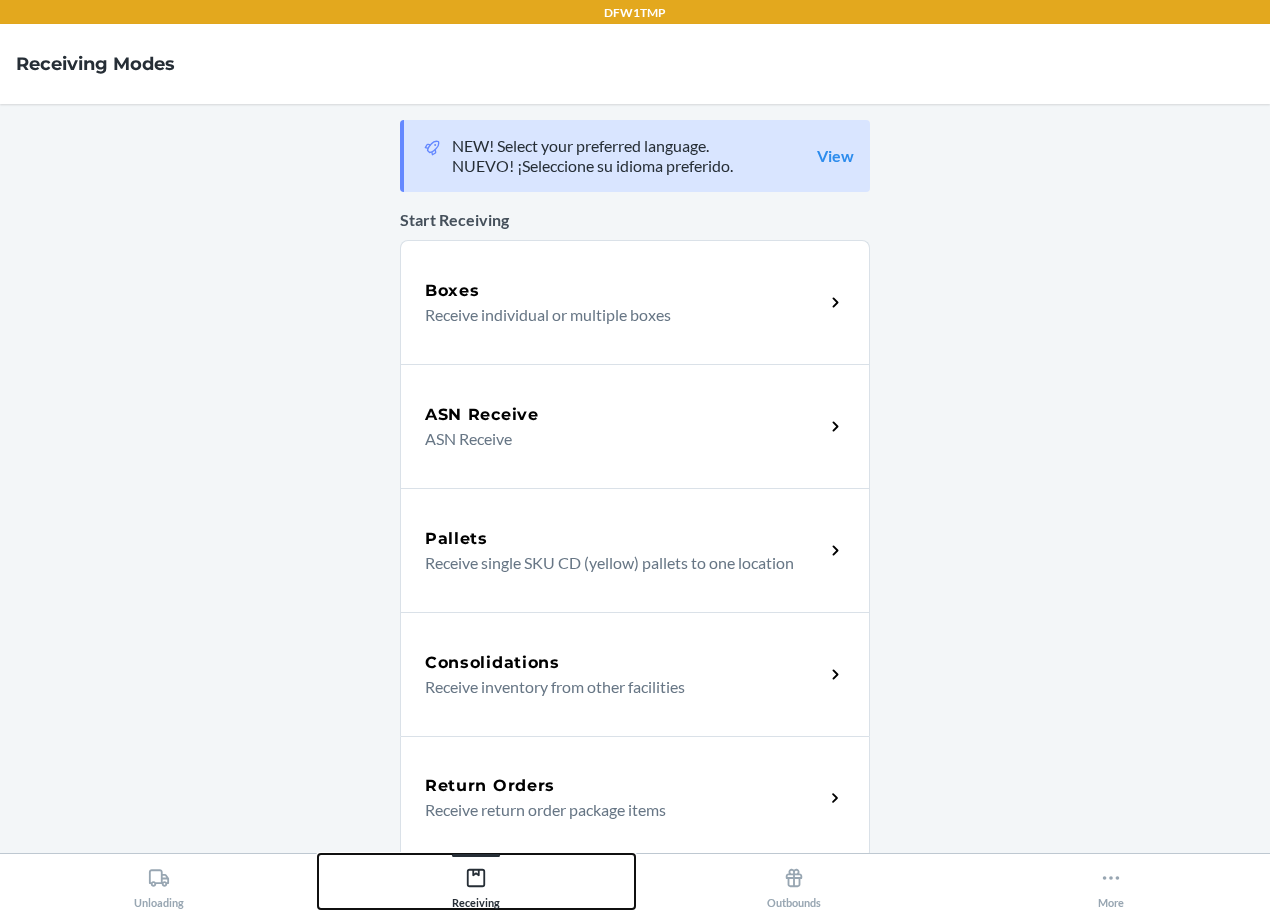 type 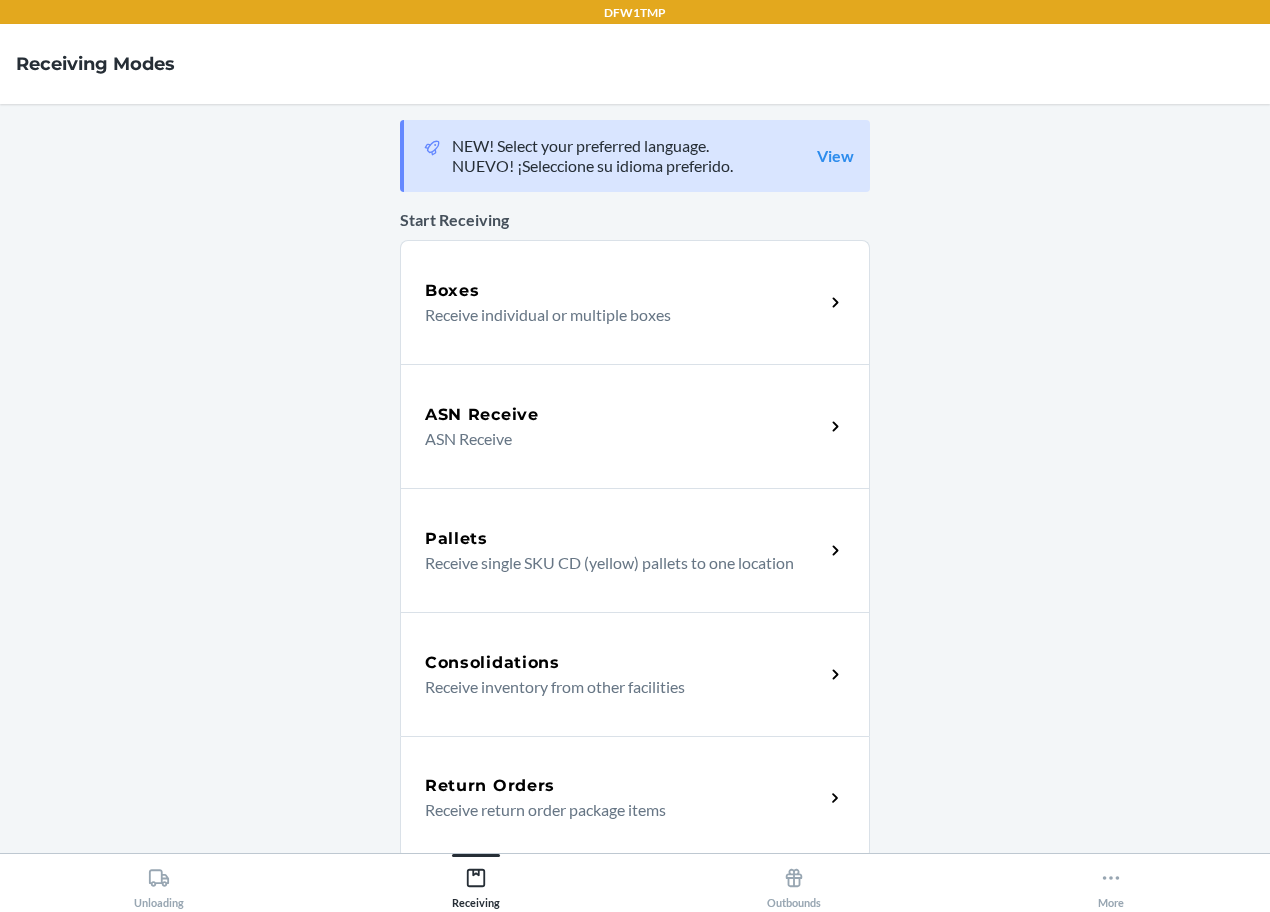 click on "ASN Receive" at bounding box center [482, 415] 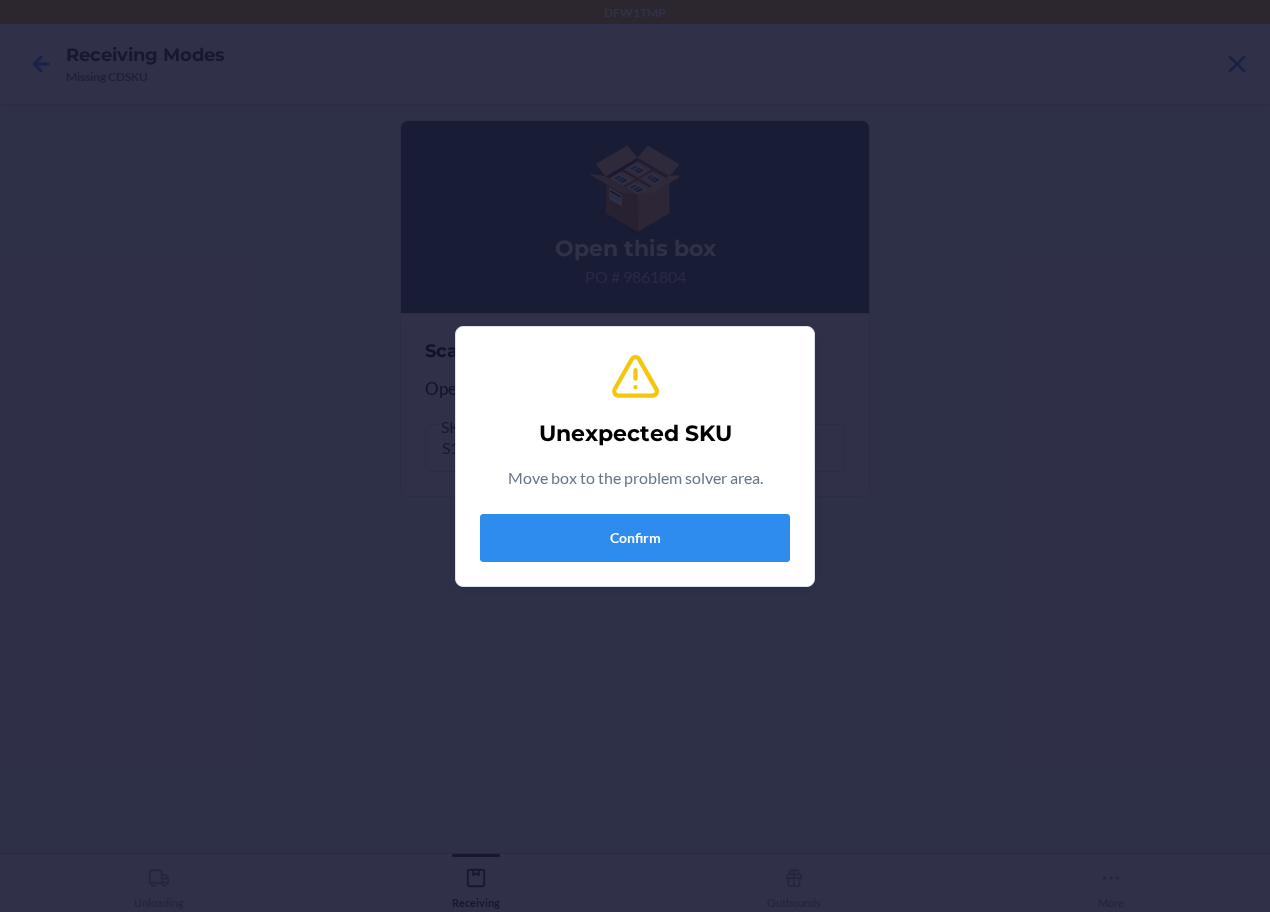 click on "Unexpected SKU Move box to the problem solver area. Confirm" at bounding box center (635, 456) 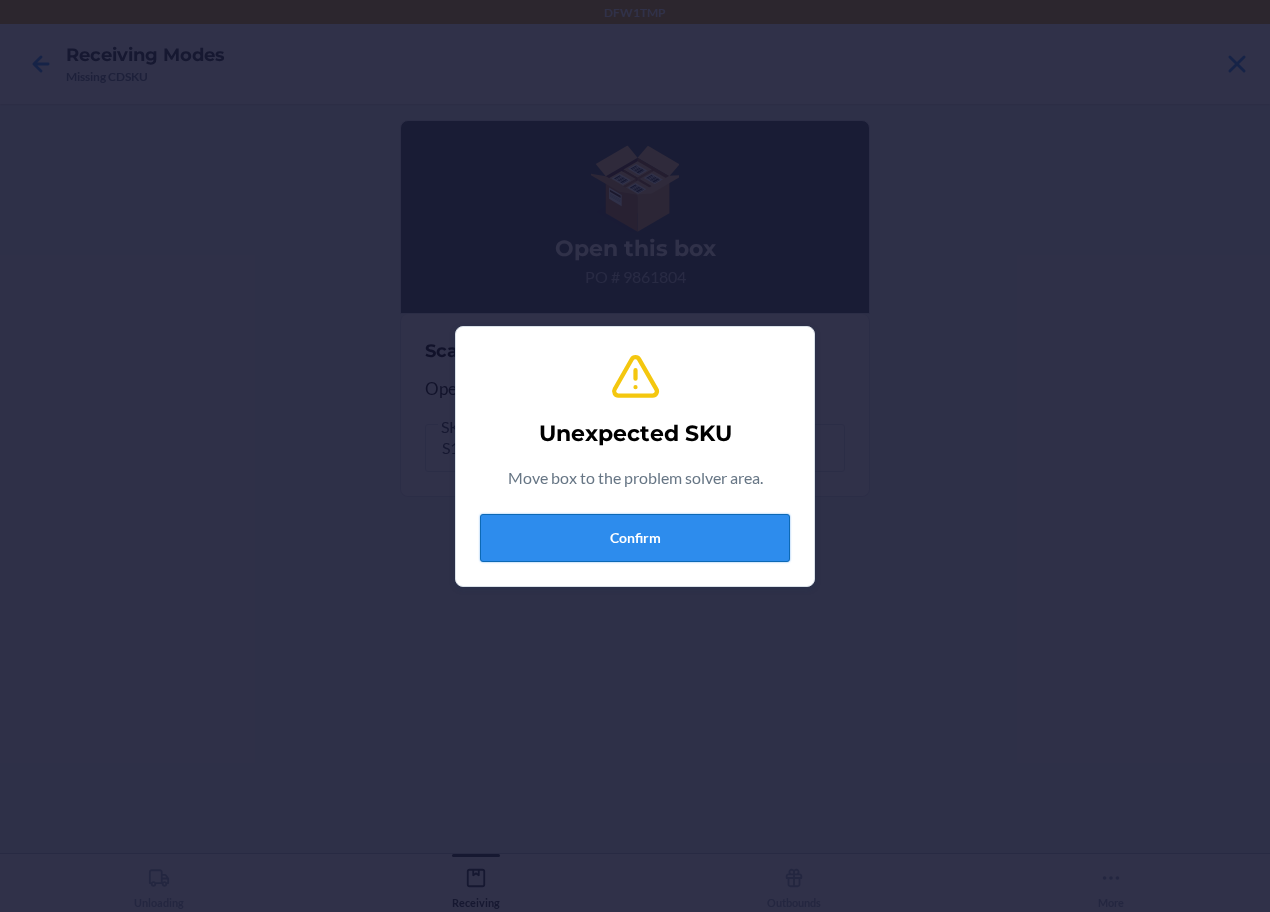 click on "Confirm" at bounding box center [635, 538] 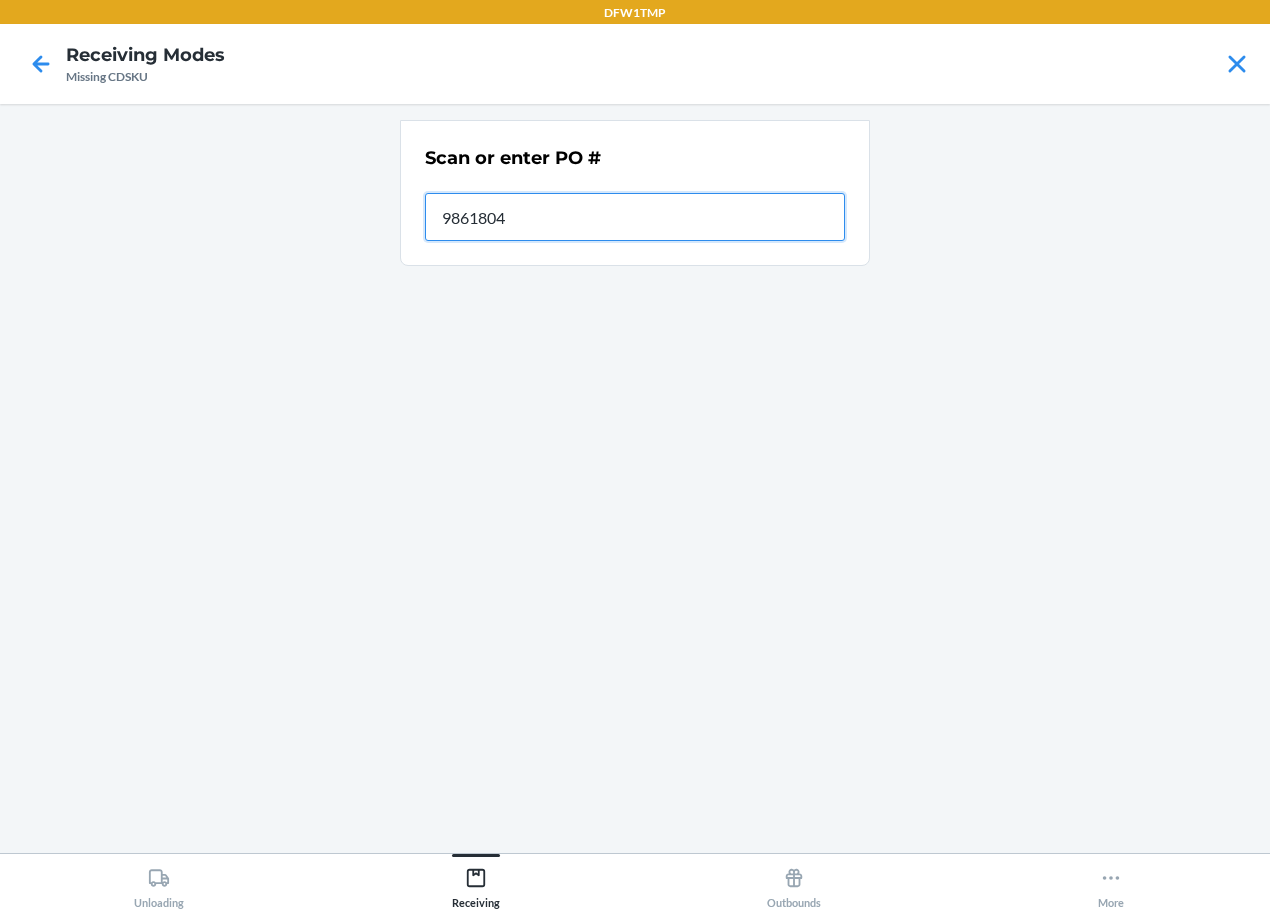 type on "9861804" 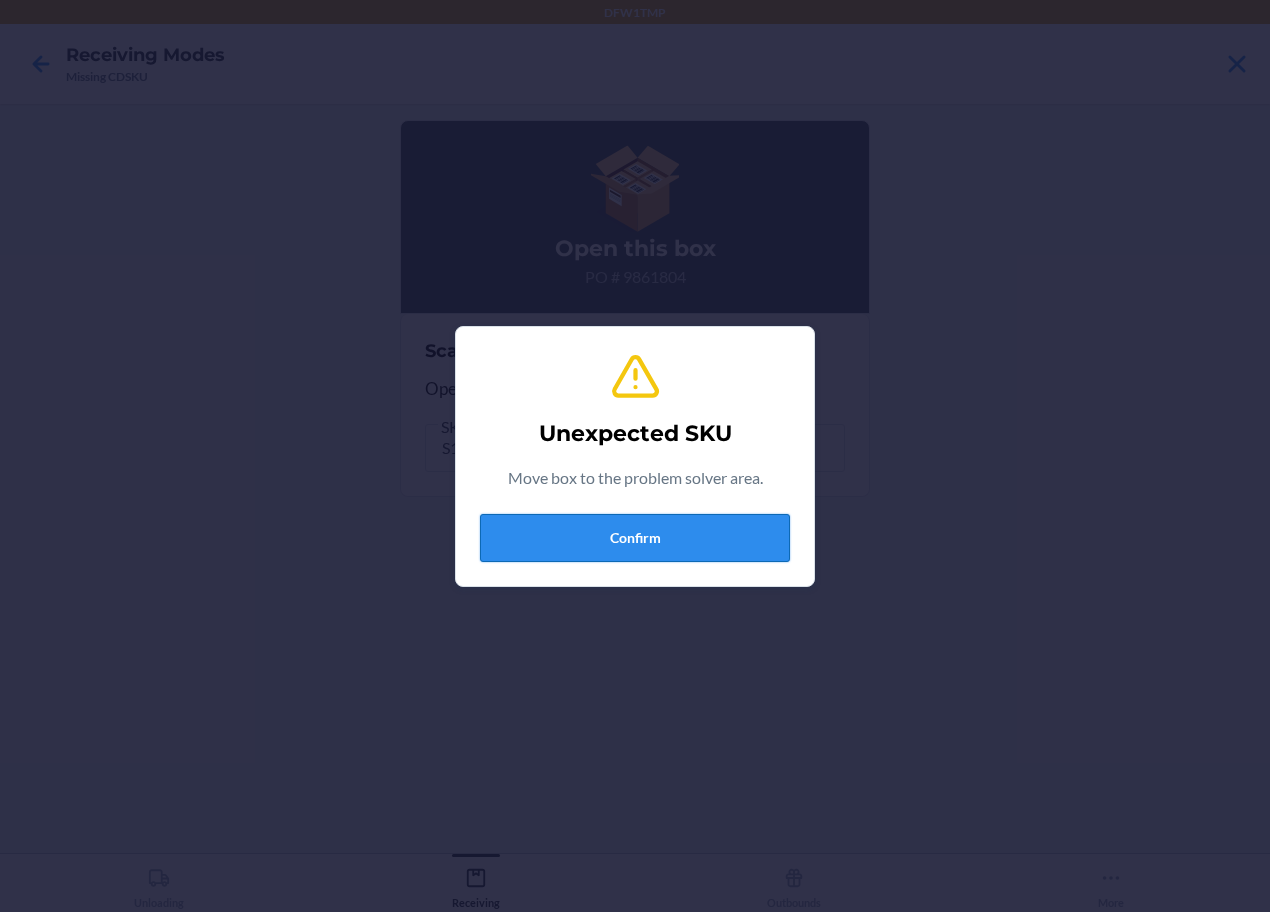 click on "Confirm" at bounding box center [635, 538] 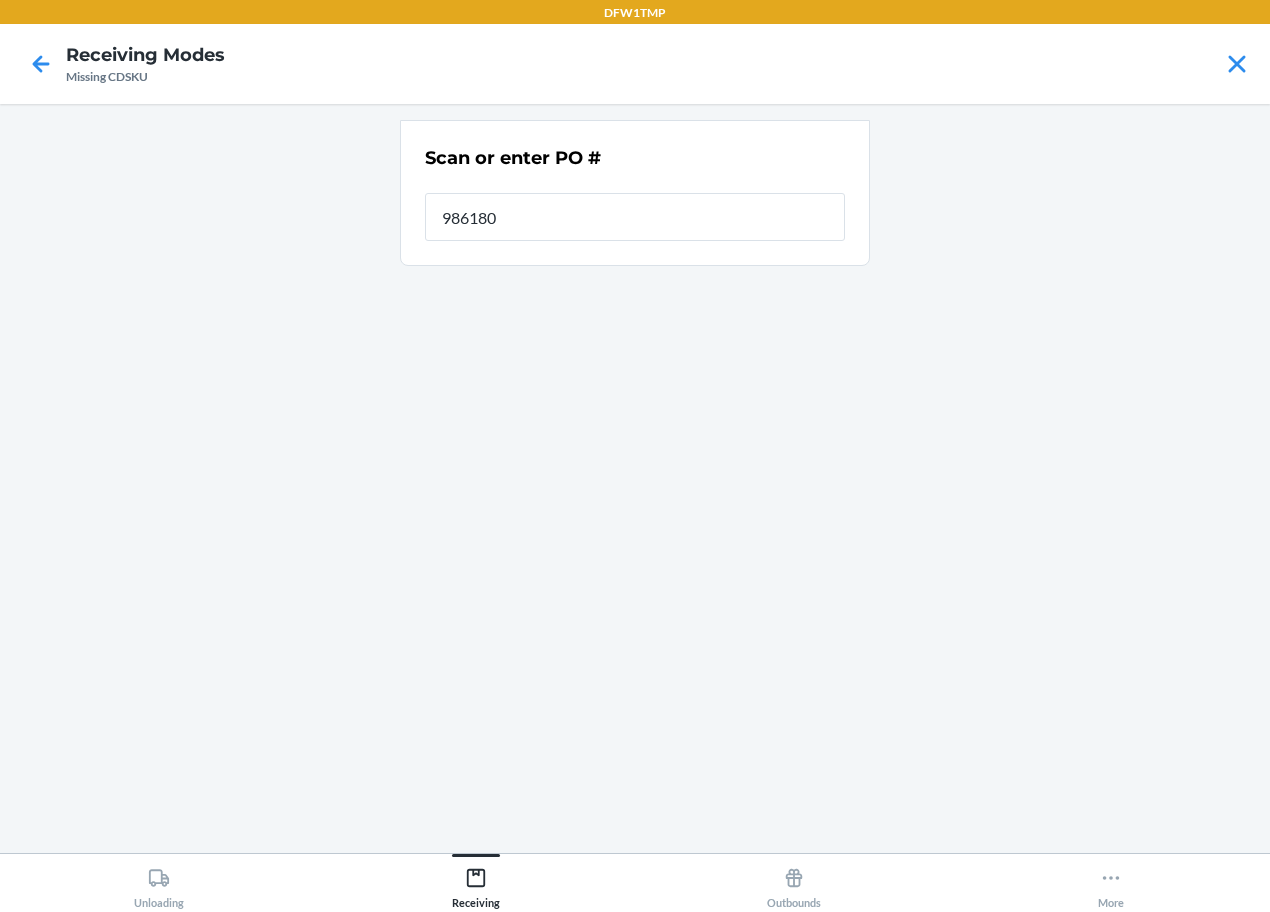 type on "9861804" 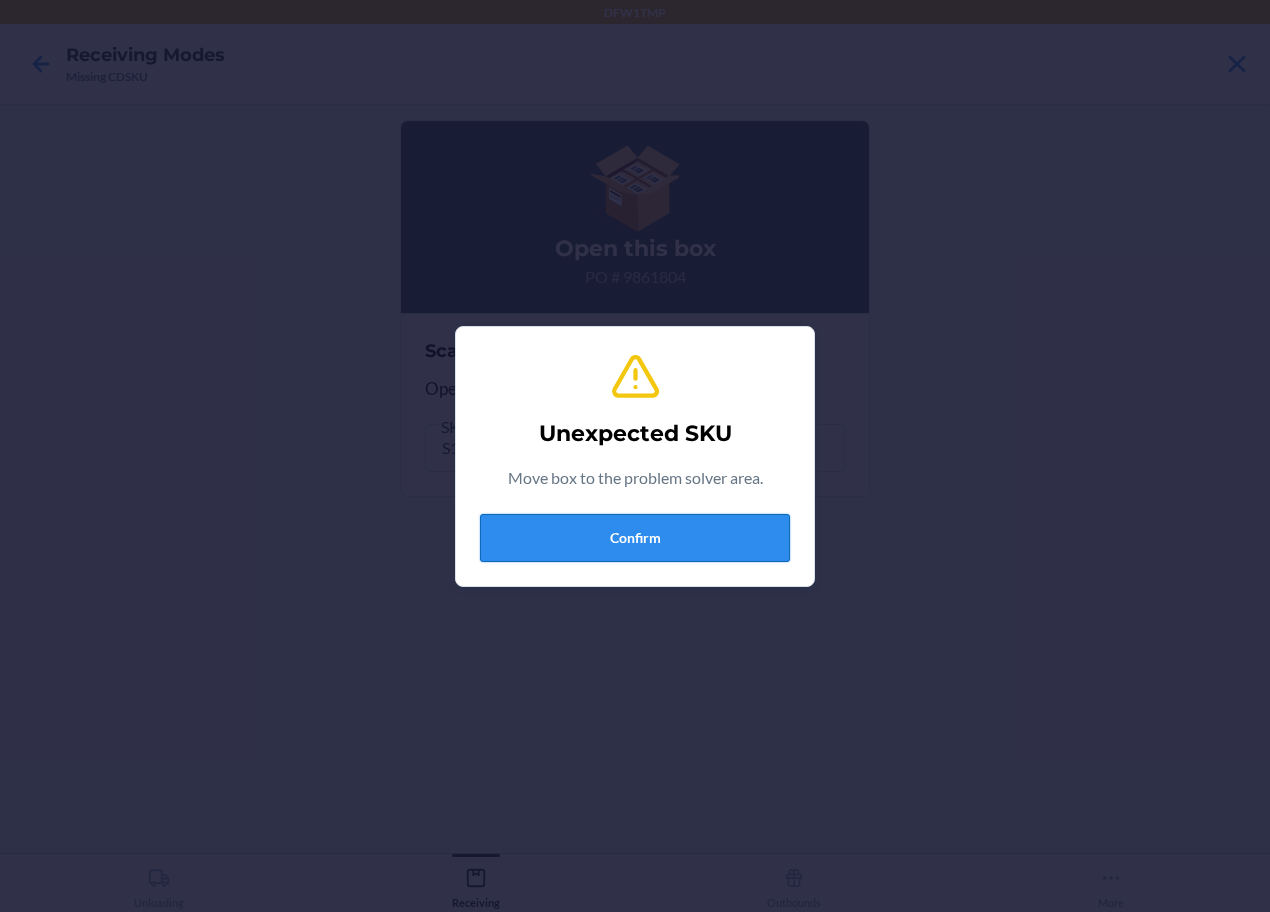 click on "Confirm" at bounding box center [635, 538] 